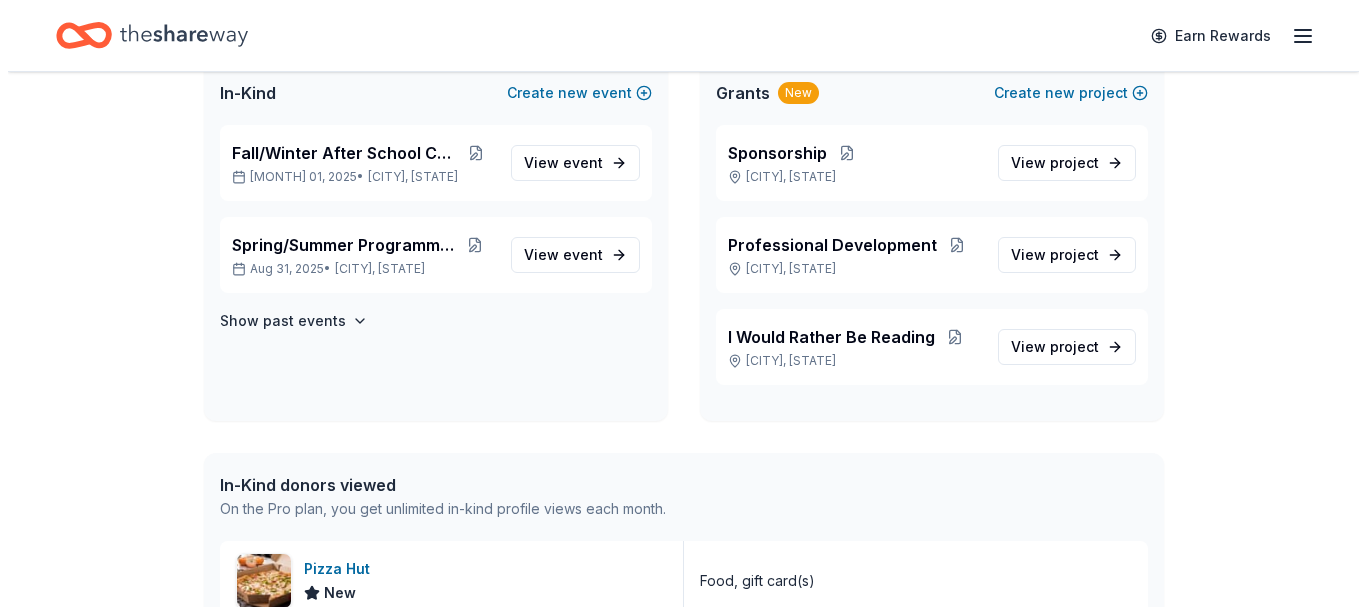 scroll, scrollTop: 0, scrollLeft: 0, axis: both 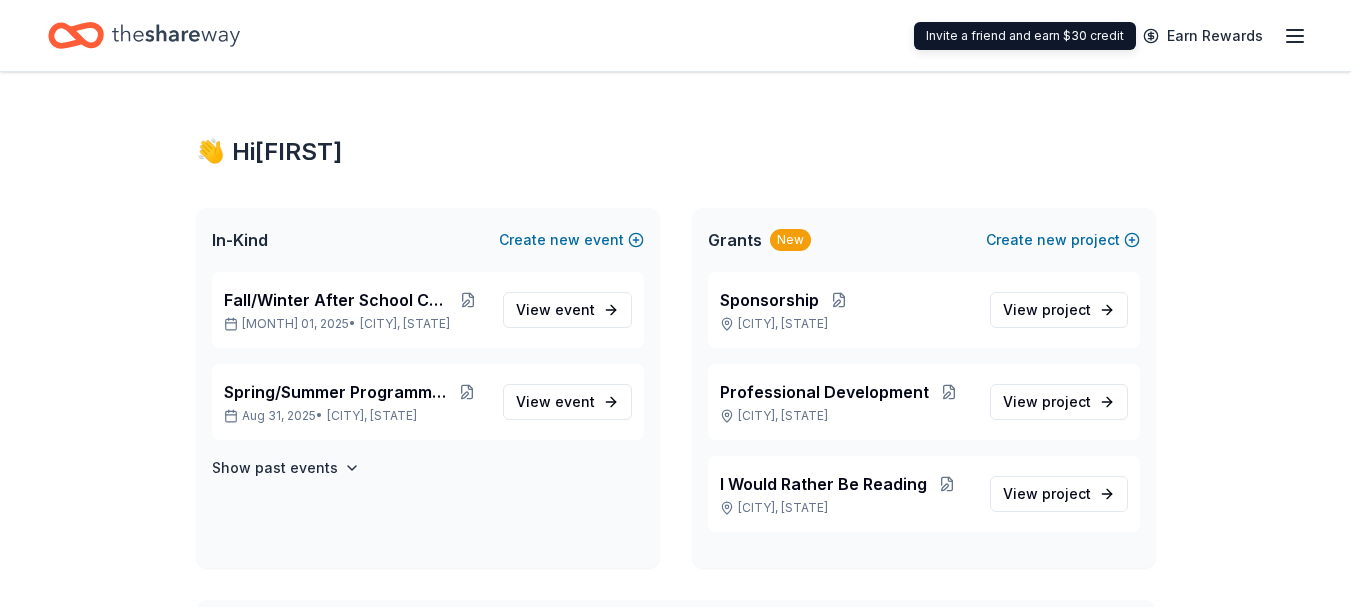 click 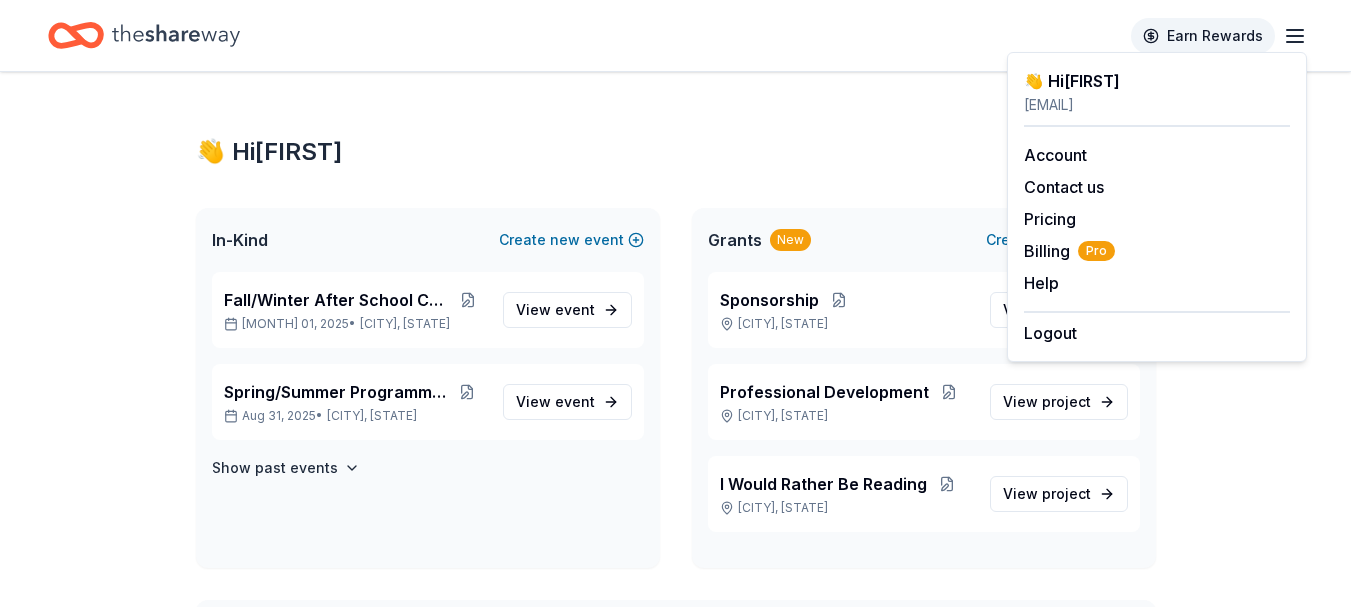 drag, startPoint x: 1297, startPoint y: 28, endPoint x: 1247, endPoint y: 51, distance: 55.03635 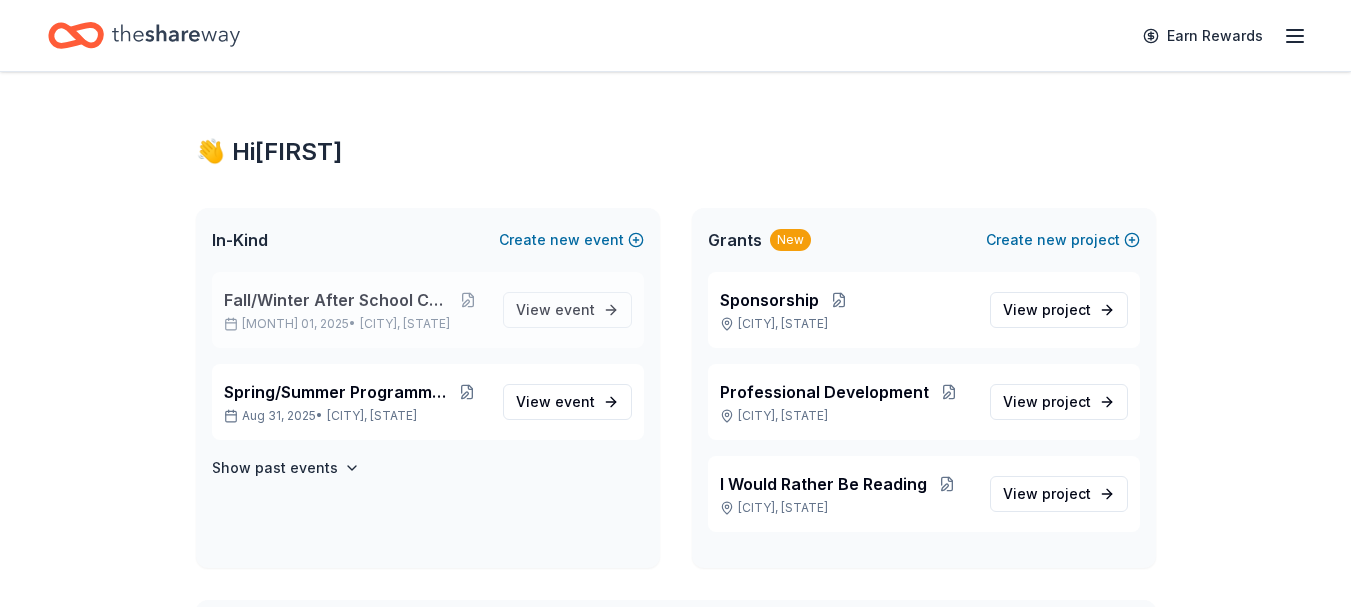 click on "Fall/Winter After School Camps" at bounding box center [337, 300] 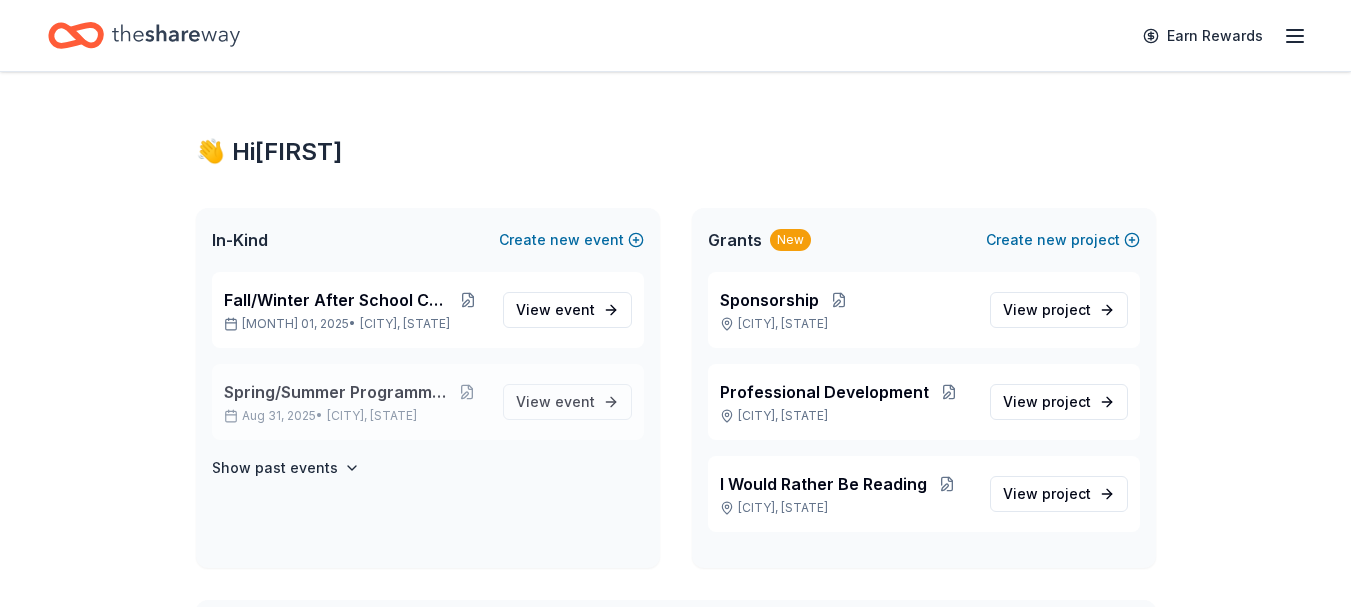 click on "Spring/Summer Programming Aug 31, 2025  •  Louisville, KY" at bounding box center (355, 402) 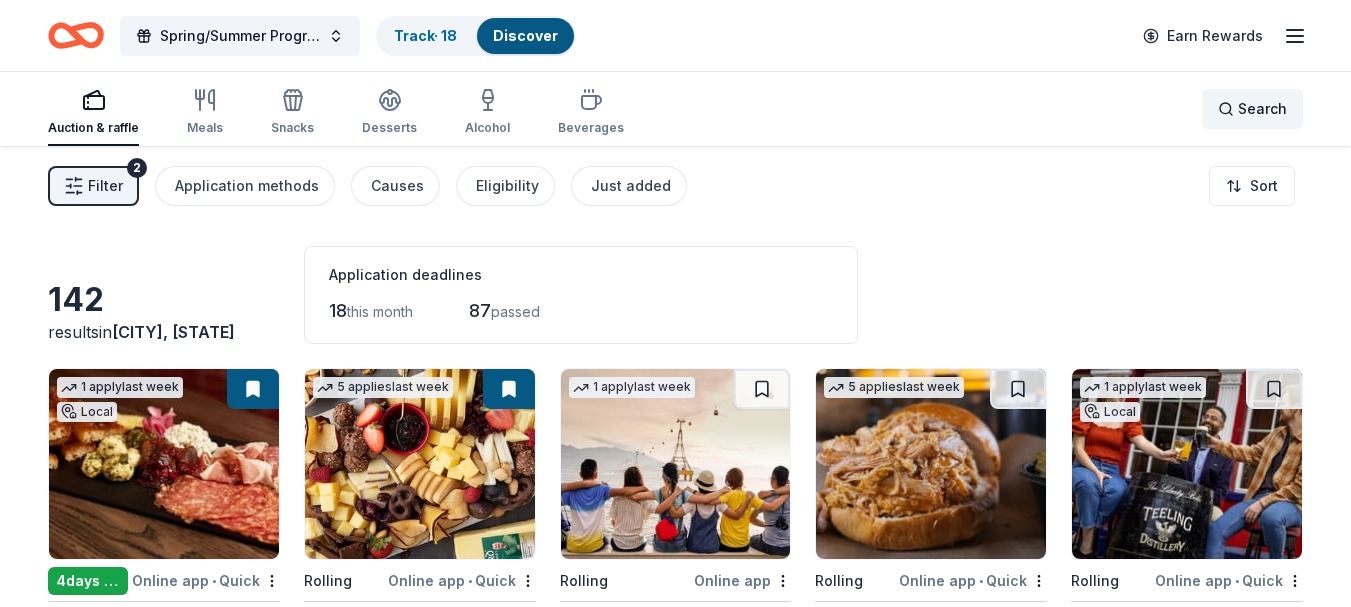 click on "Search" at bounding box center (1252, 109) 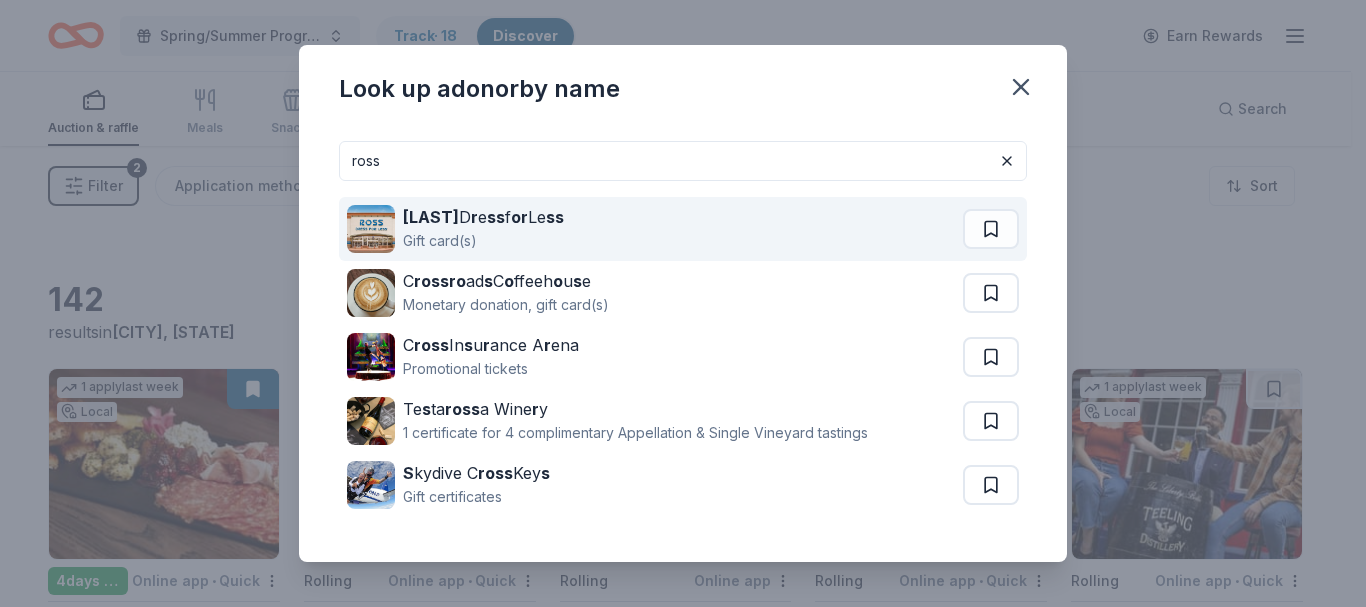 type on "ross" 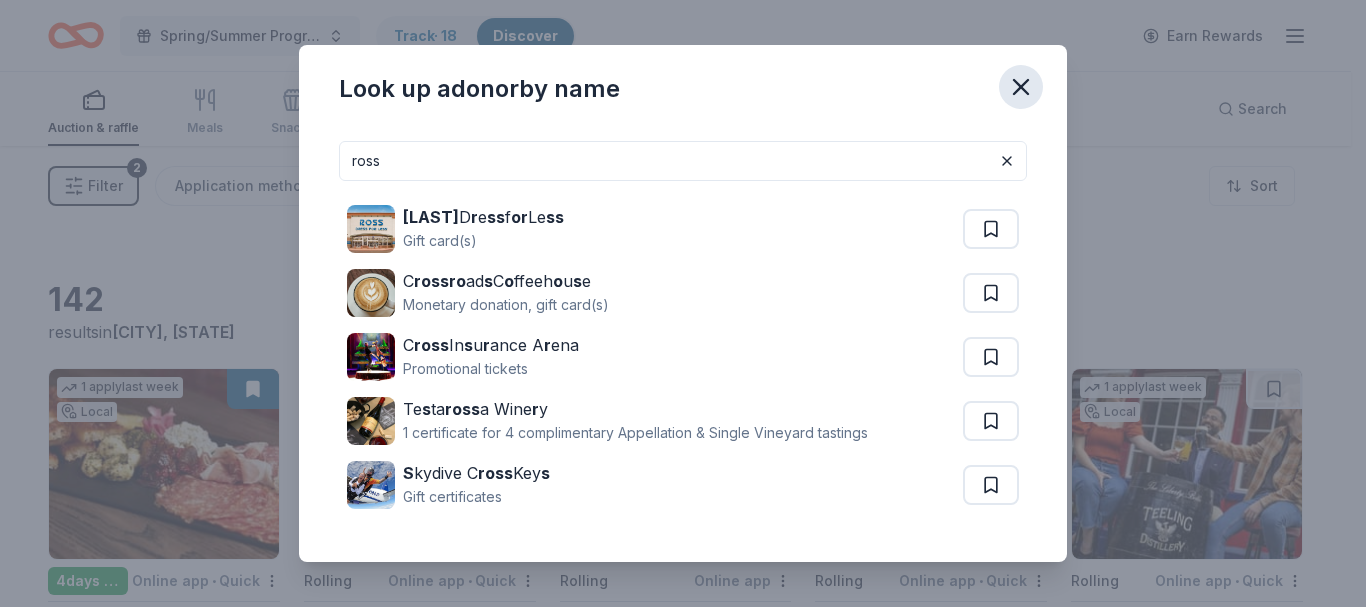 click 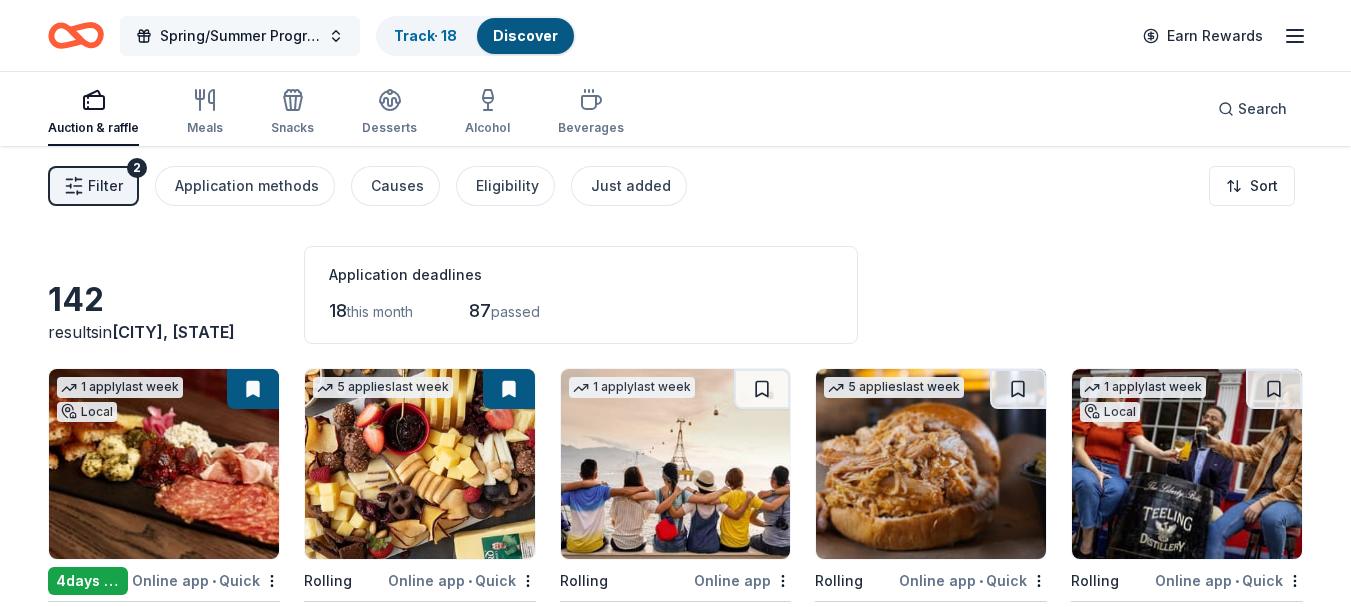 click on "Spring/Summer Programming" at bounding box center (240, 36) 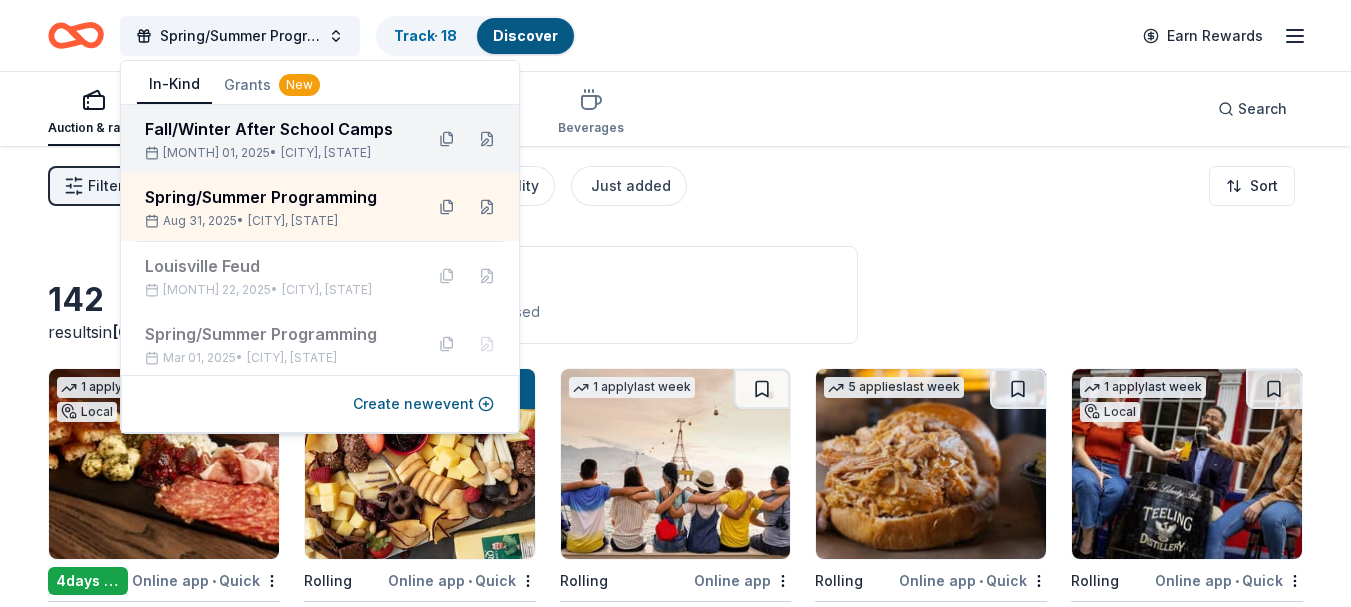click on "Louisville, KY" at bounding box center (326, 153) 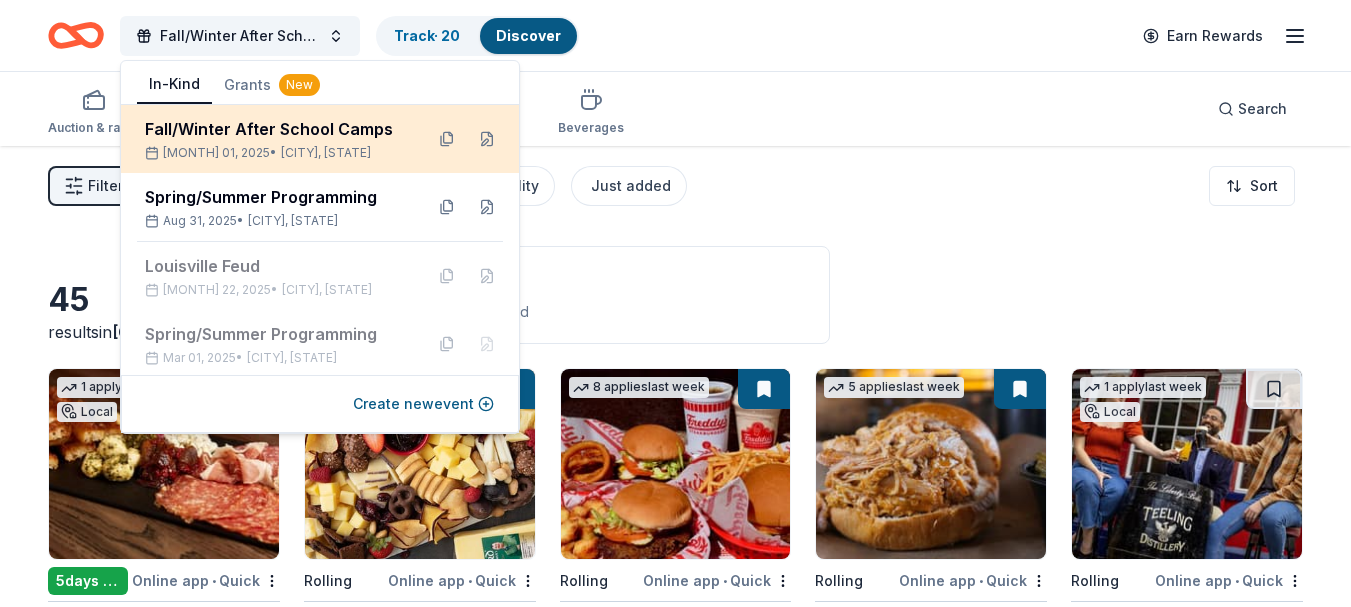 click on "Fall/Winter After School Camps Sep 01, 2025  •  Louisville, KY" at bounding box center (276, 139) 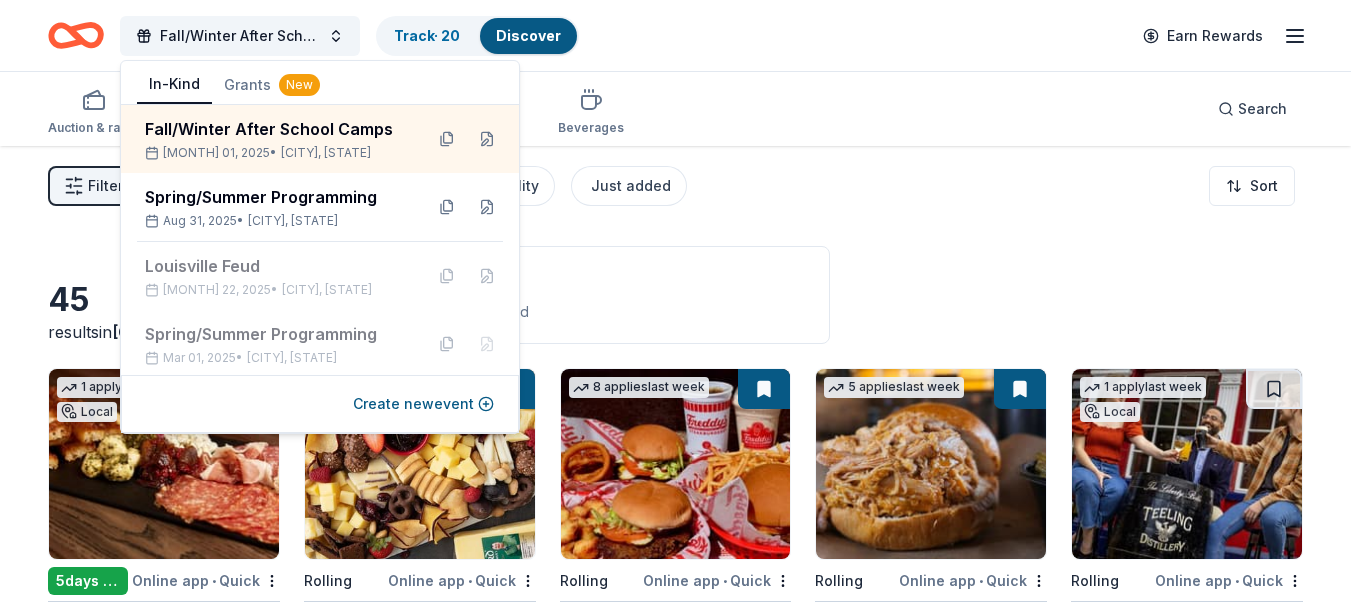 click on "Auction & raffle Meals Snacks Desserts Alcohol Beverages Search" at bounding box center (675, 109) 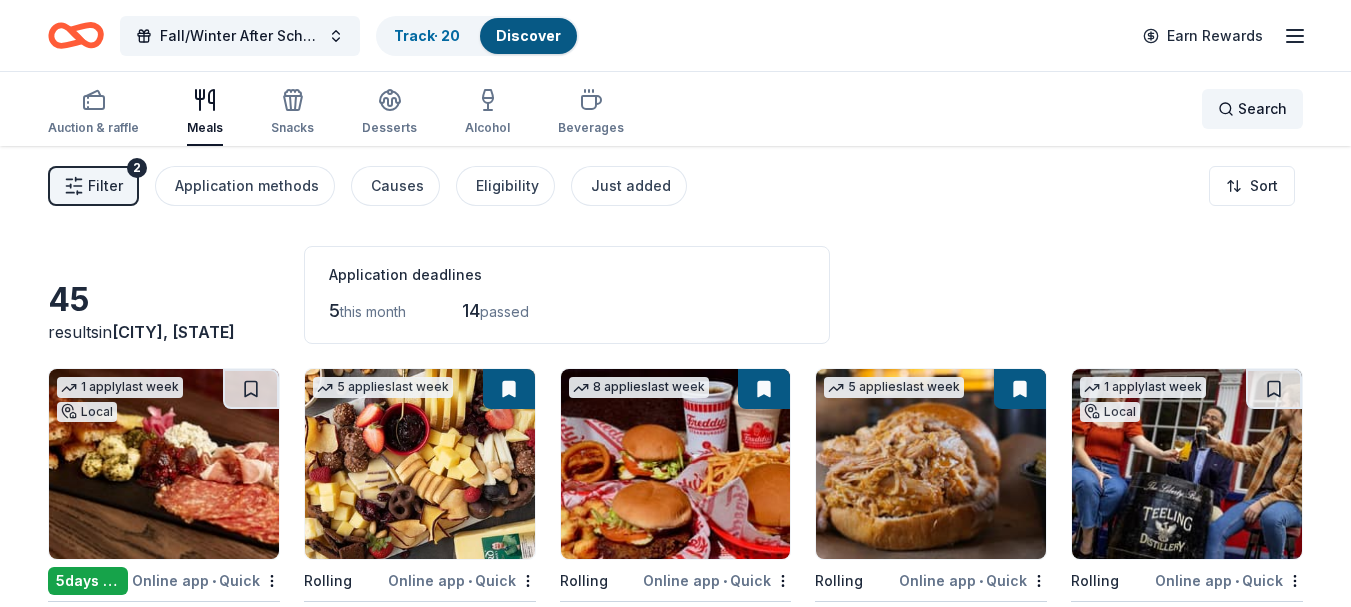 click on "Search" at bounding box center [1252, 109] 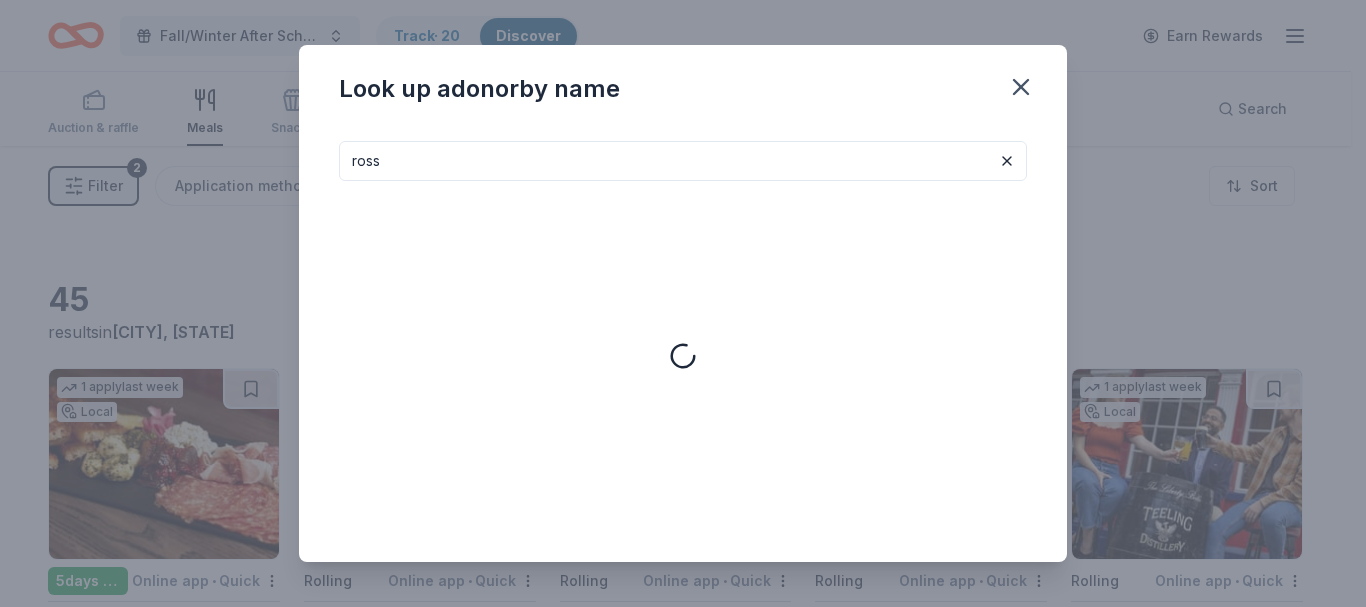 type on "ross" 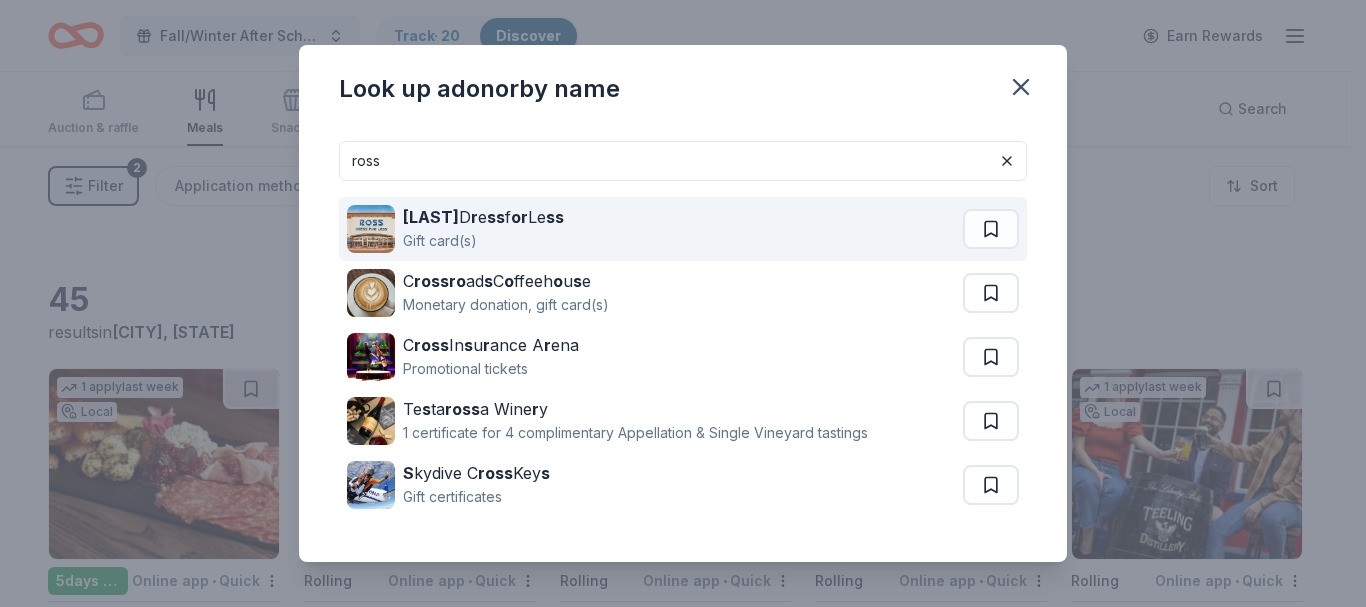 click on "Gift card(s)" at bounding box center (483, 241) 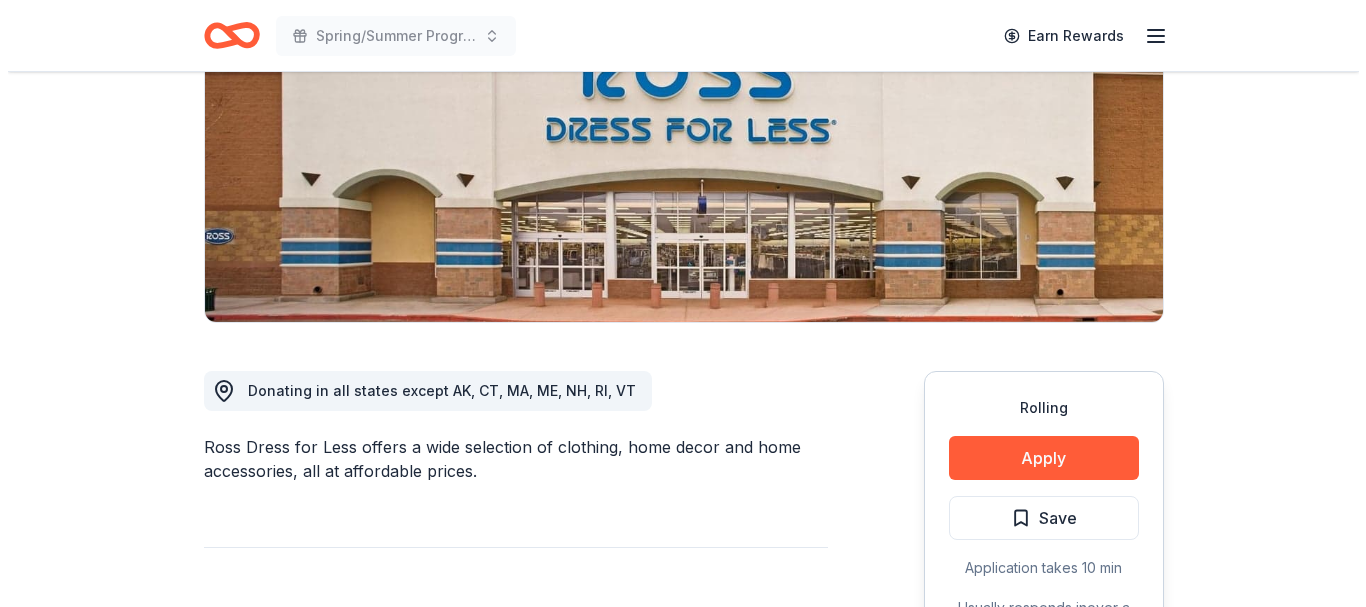 scroll, scrollTop: 400, scrollLeft: 0, axis: vertical 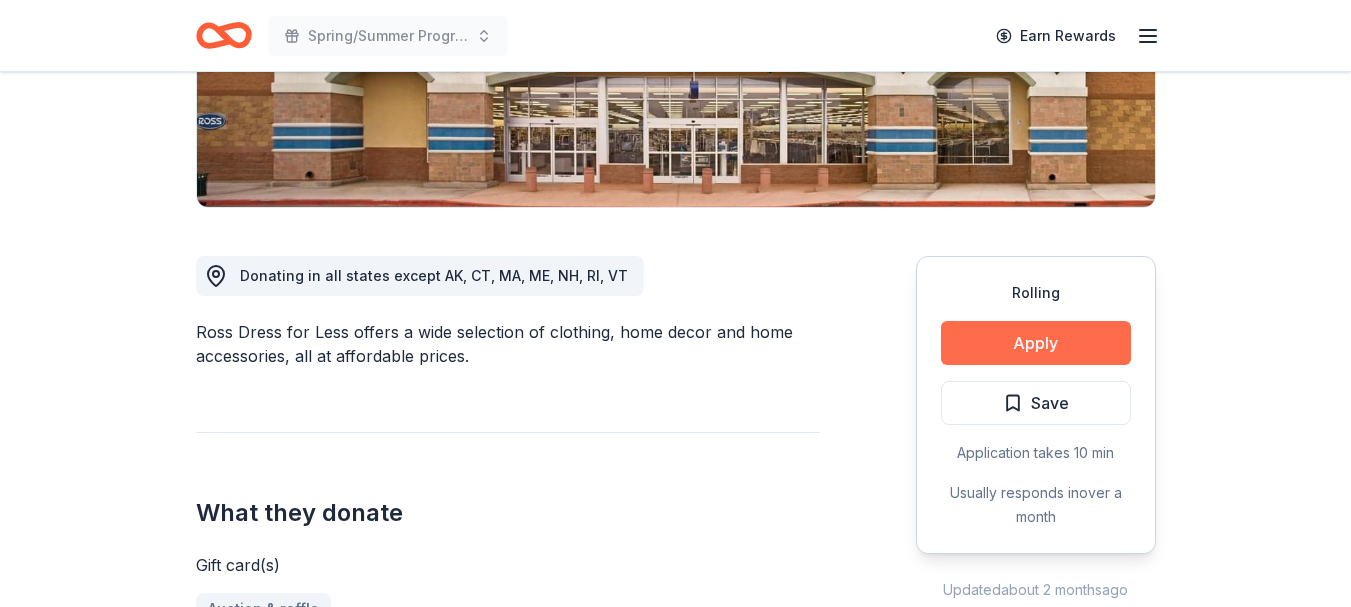 click on "Apply" at bounding box center [1036, 343] 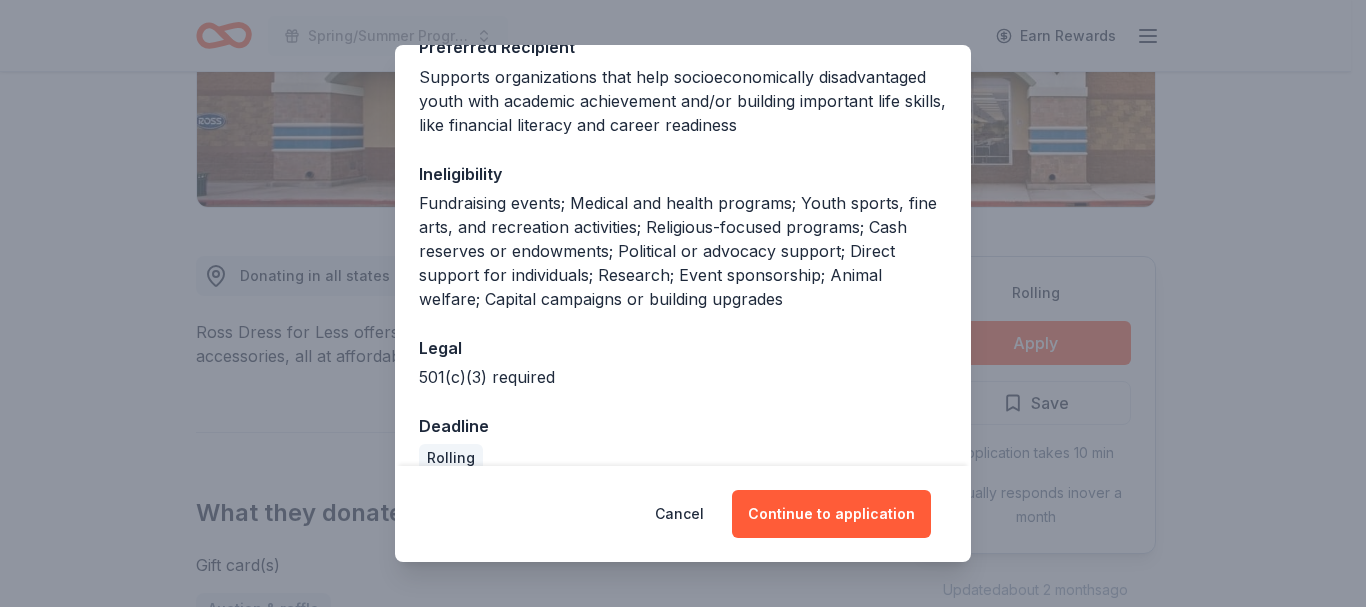 scroll, scrollTop: 387, scrollLeft: 0, axis: vertical 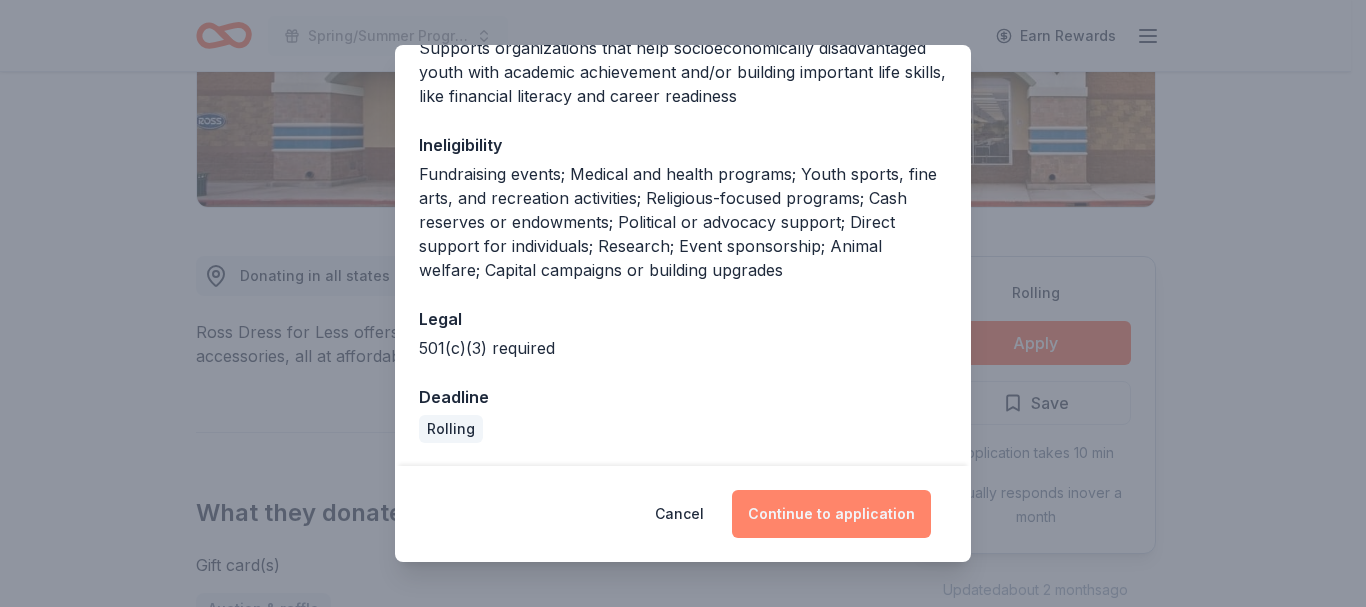 click on "Continue to application" at bounding box center [831, 514] 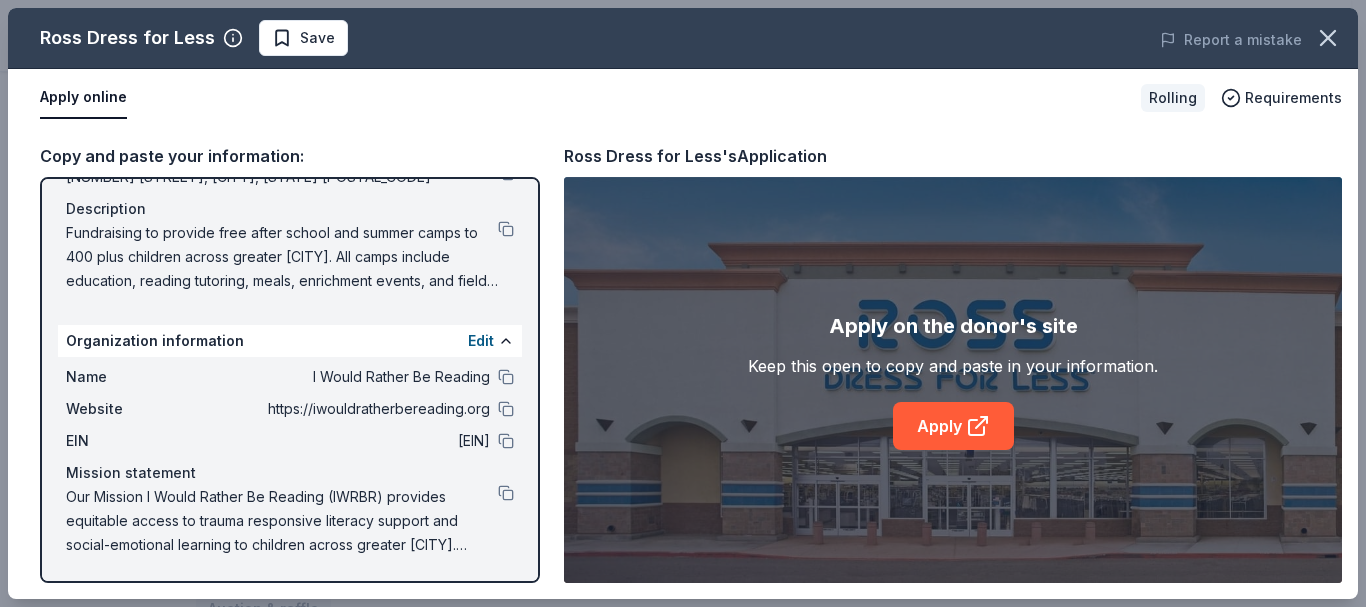 scroll, scrollTop: 0, scrollLeft: 0, axis: both 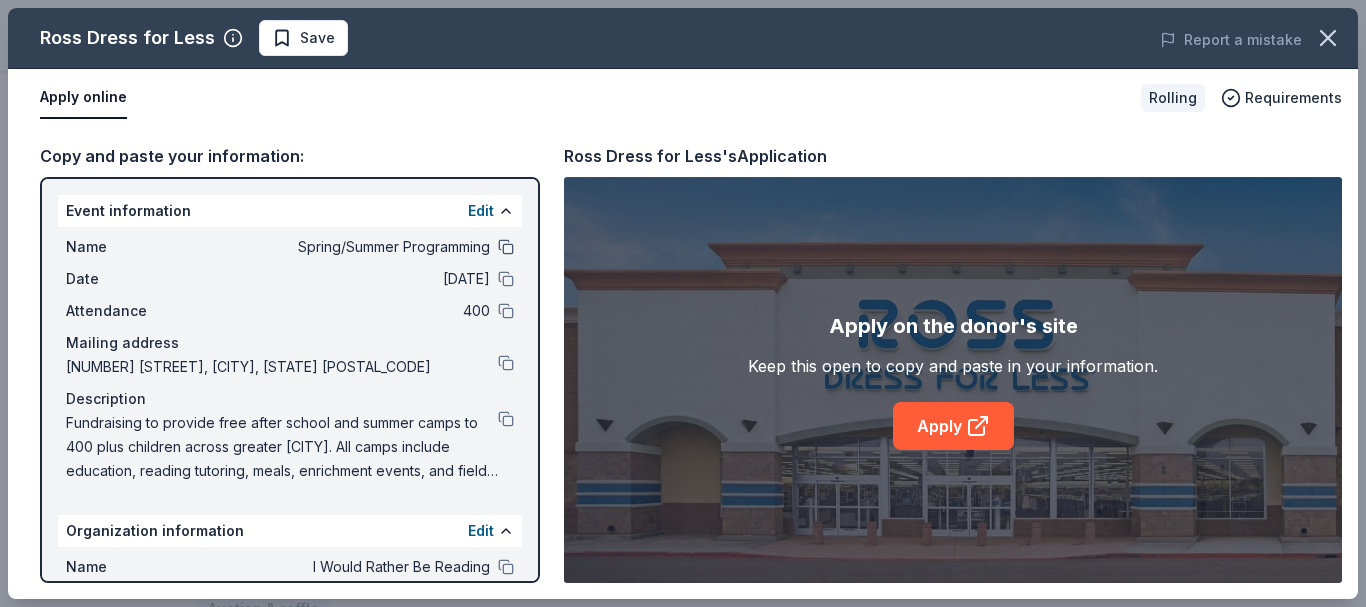 click at bounding box center [506, 247] 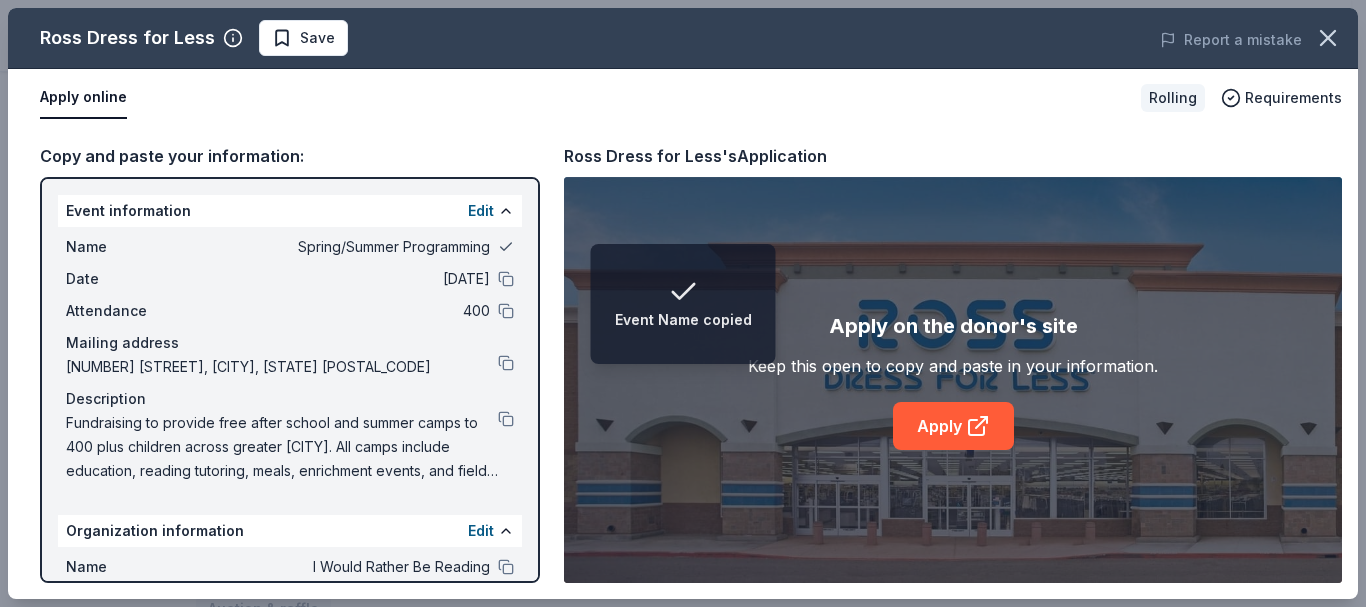 click at bounding box center (506, 247) 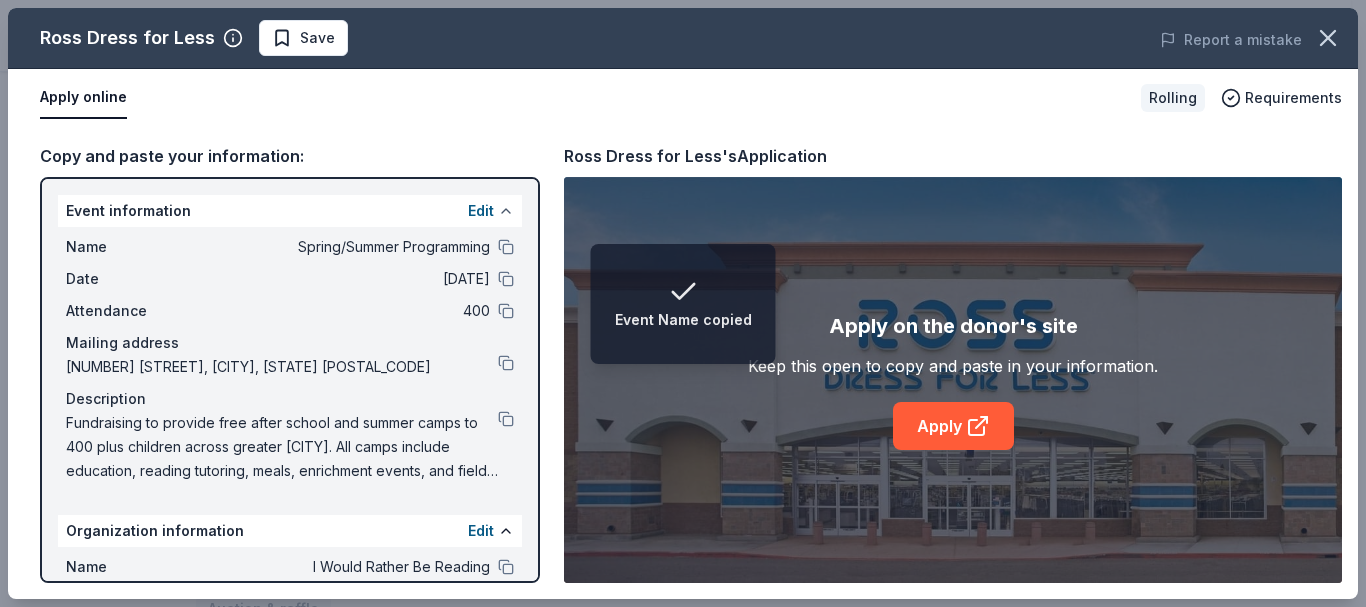 click at bounding box center (506, 211) 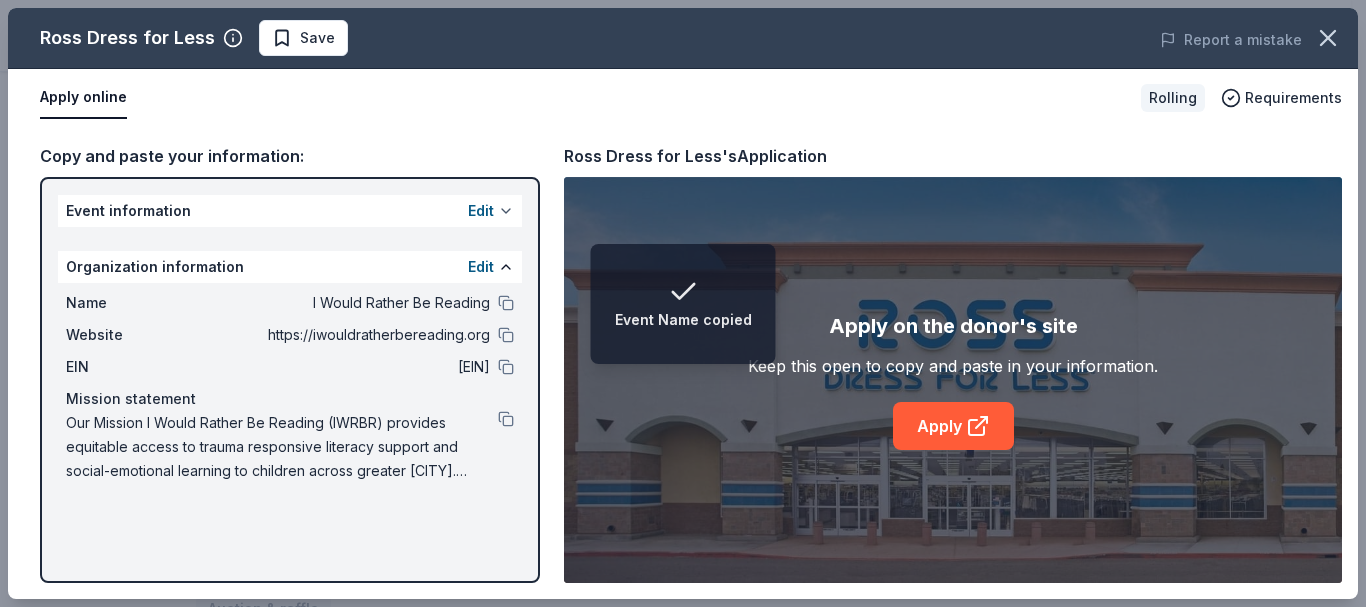 click at bounding box center [506, 211] 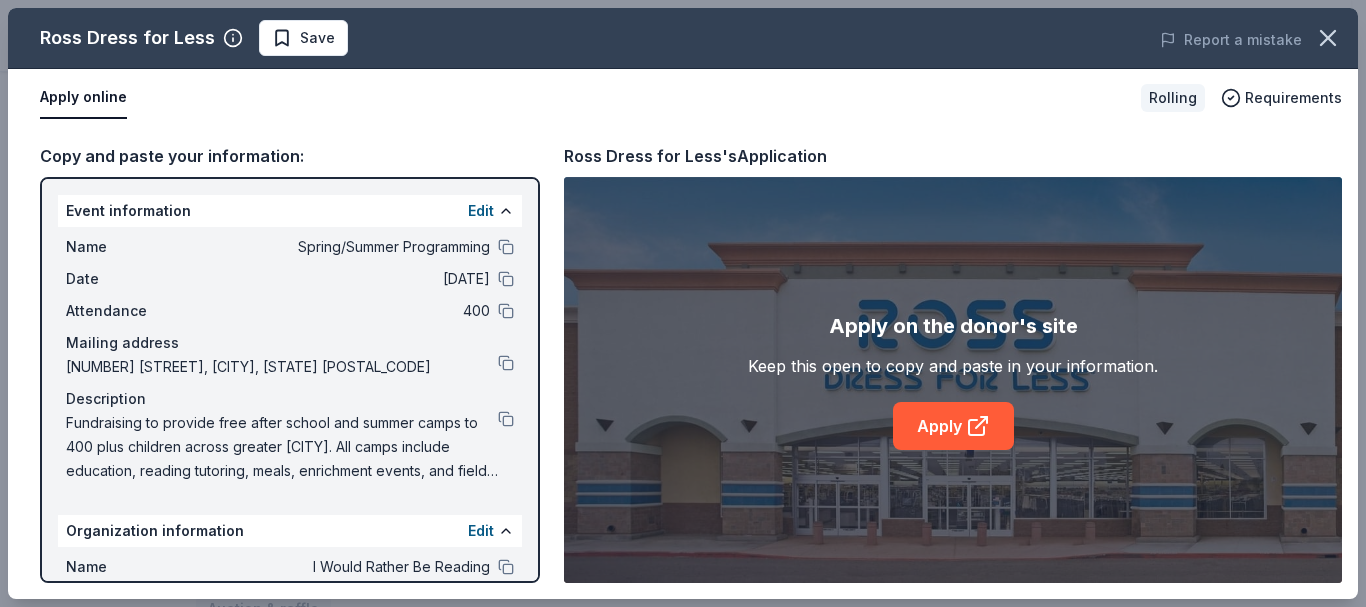 click on "Spring/Summer Programming" at bounding box center [345, 247] 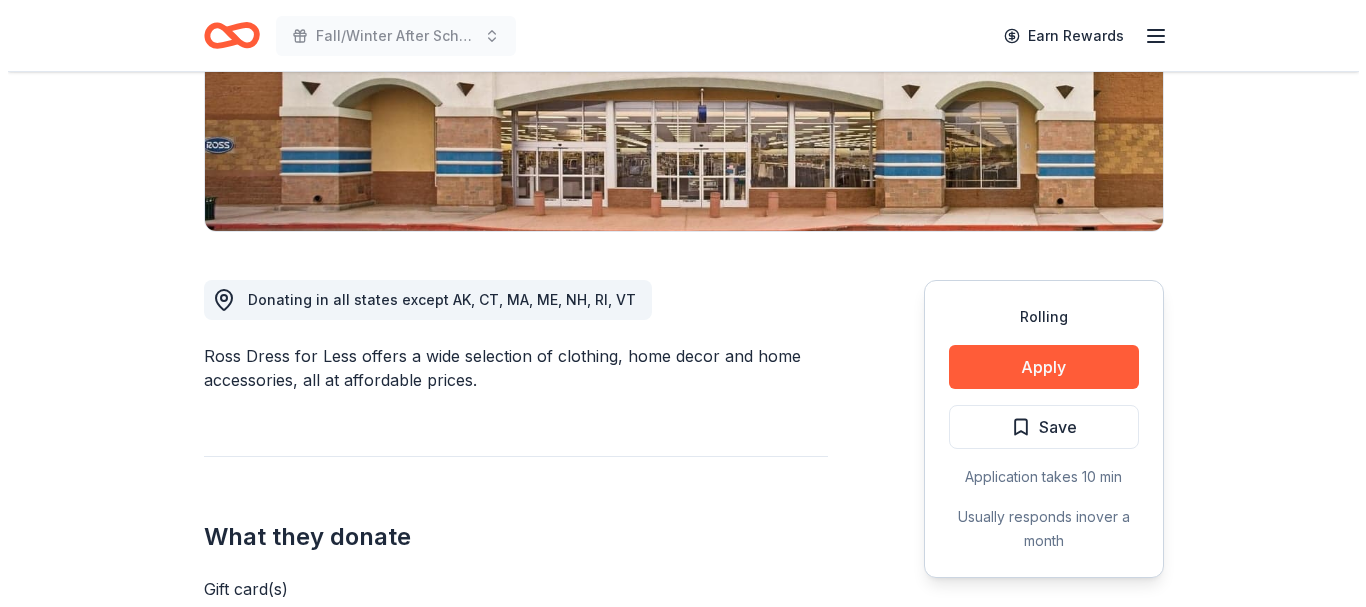 scroll, scrollTop: 500, scrollLeft: 0, axis: vertical 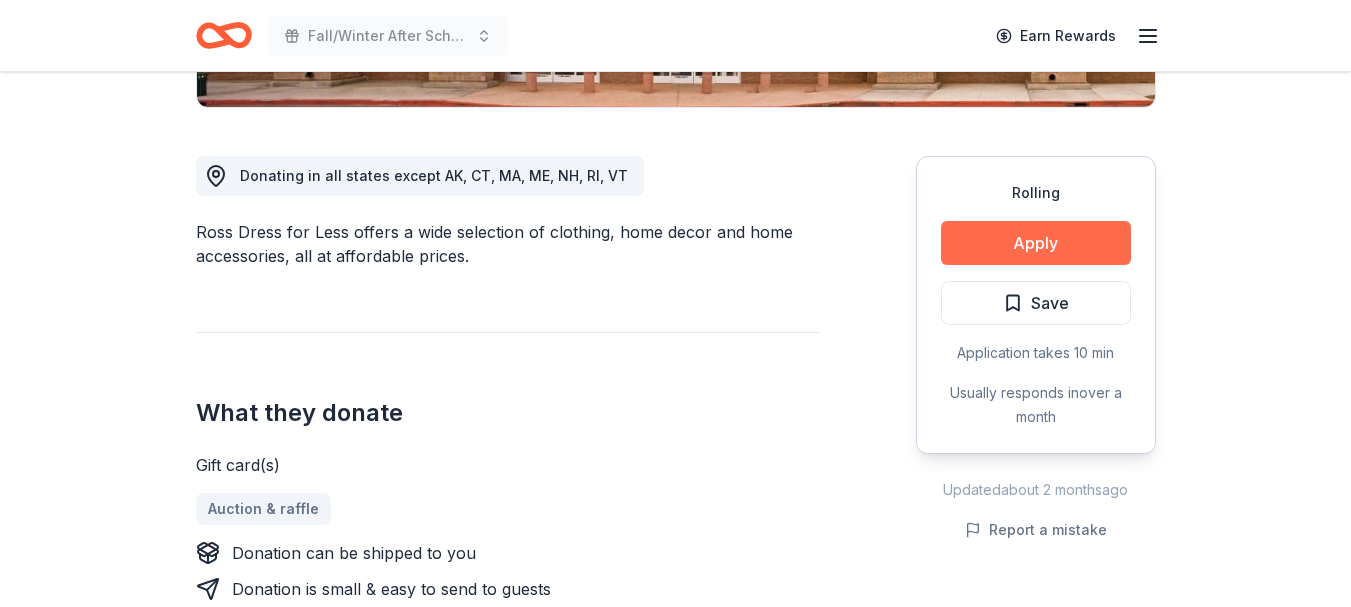 click on "Apply" at bounding box center (1036, 243) 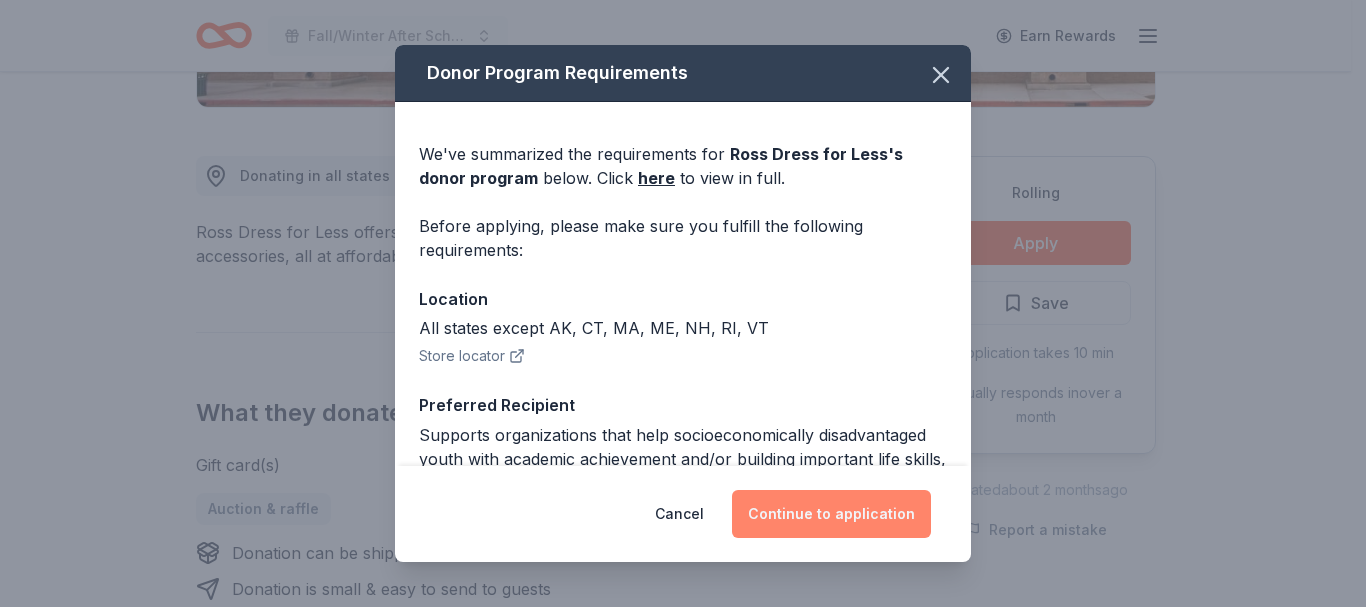 click on "Continue to application" at bounding box center (831, 514) 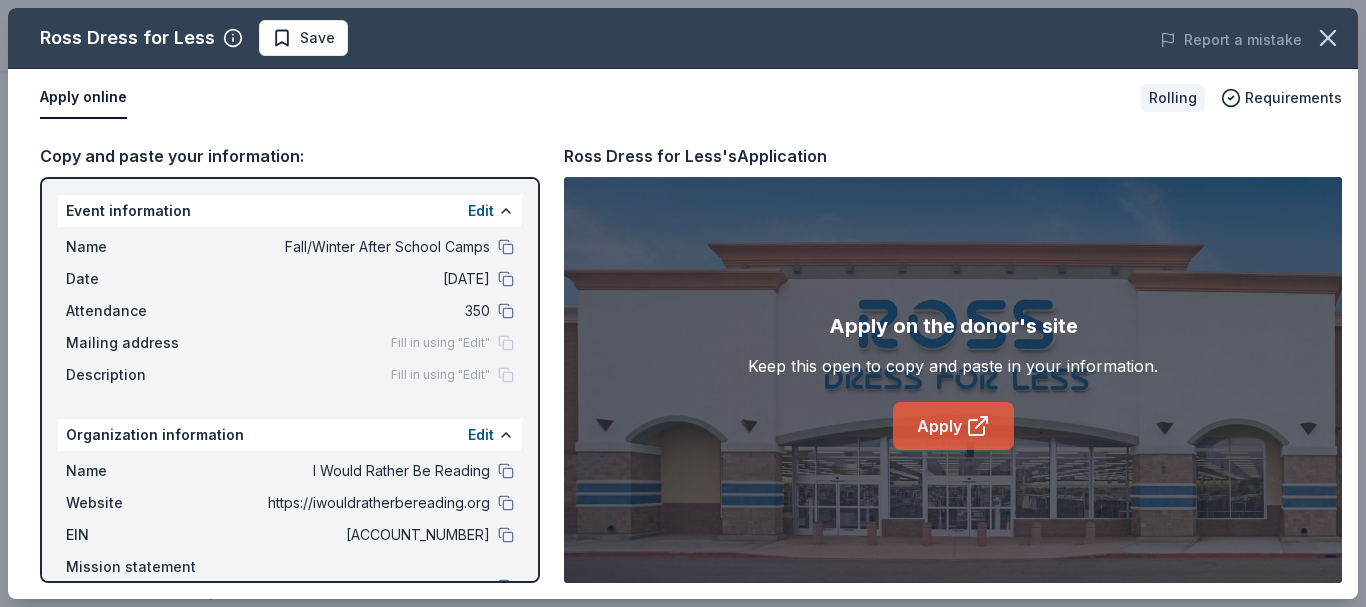 click on "Apply" at bounding box center (953, 426) 